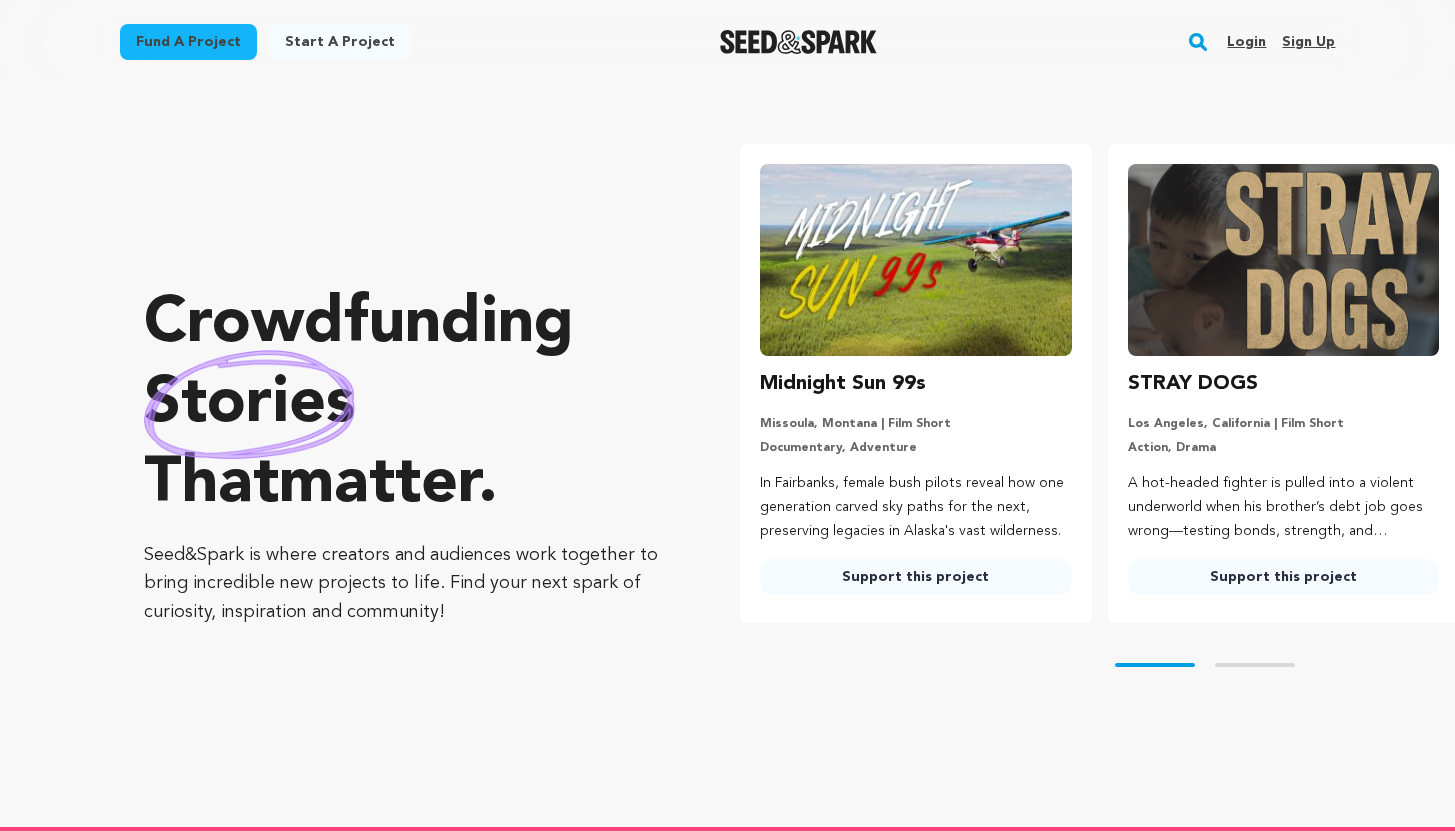 scroll, scrollTop: 0, scrollLeft: 0, axis: both 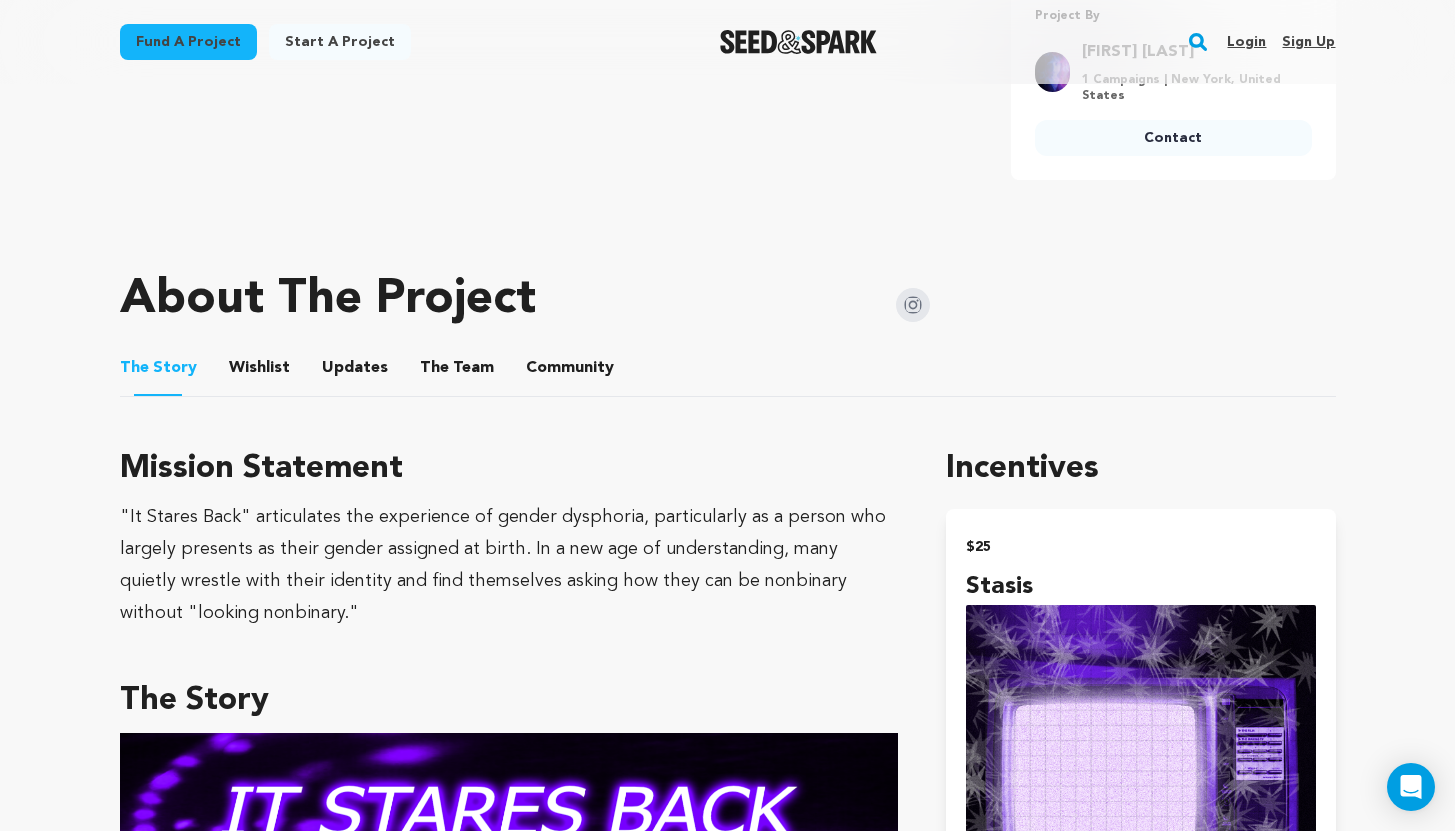 click on "Updates" at bounding box center [355, 372] 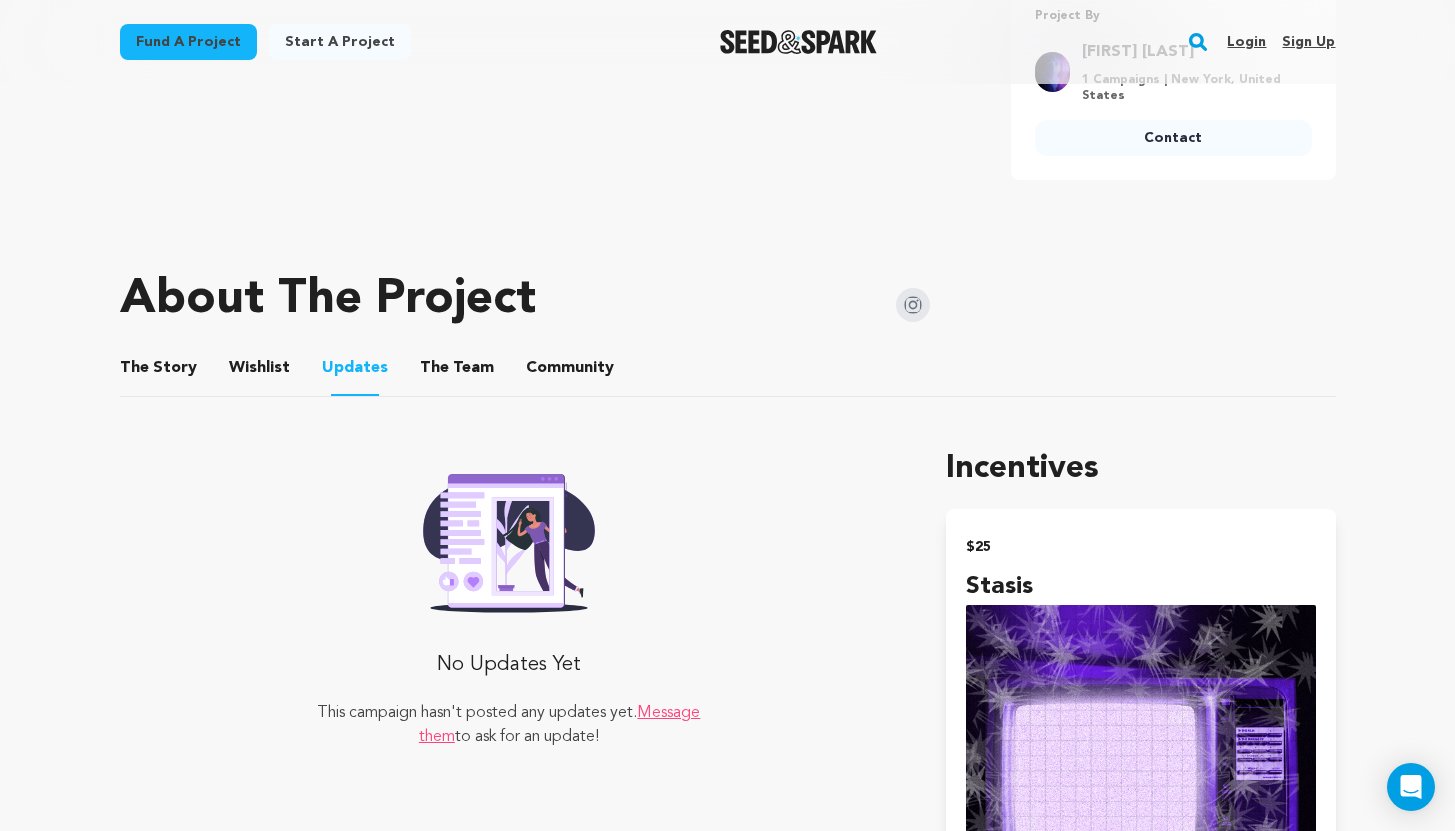 click on "The Team" at bounding box center [457, 372] 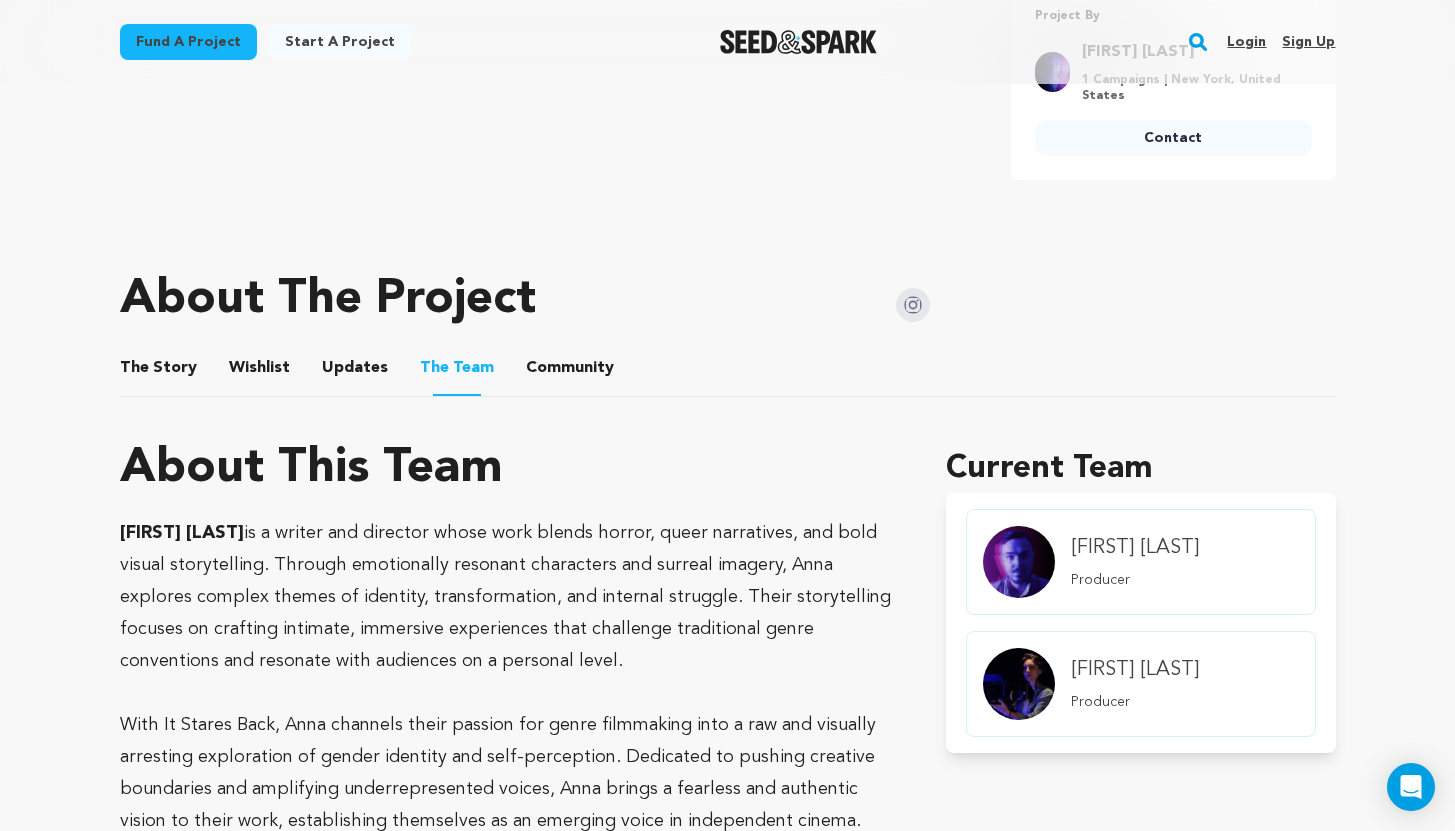 click on "The Story" at bounding box center (158, 372) 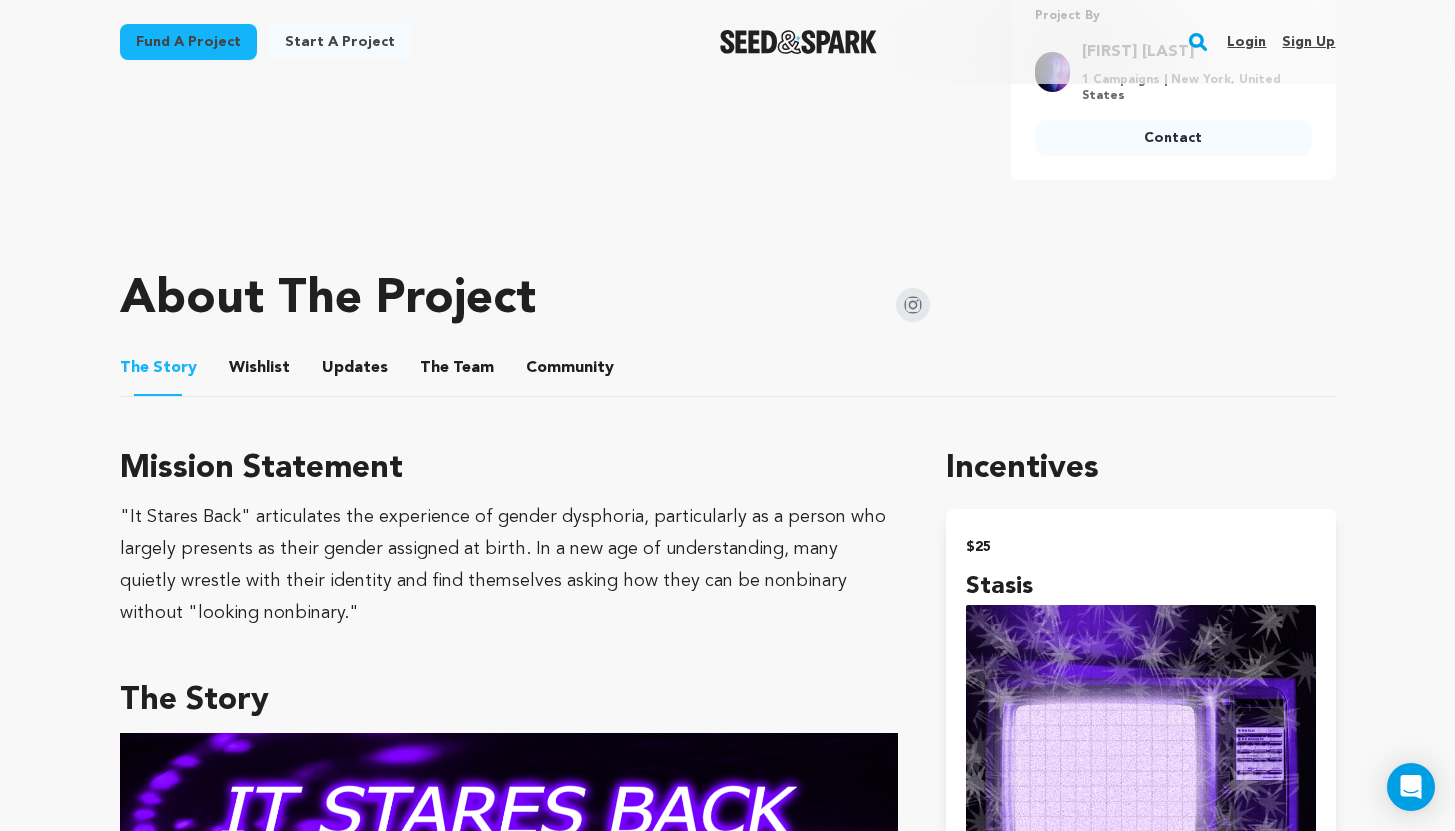 click on "Login" at bounding box center [1246, 42] 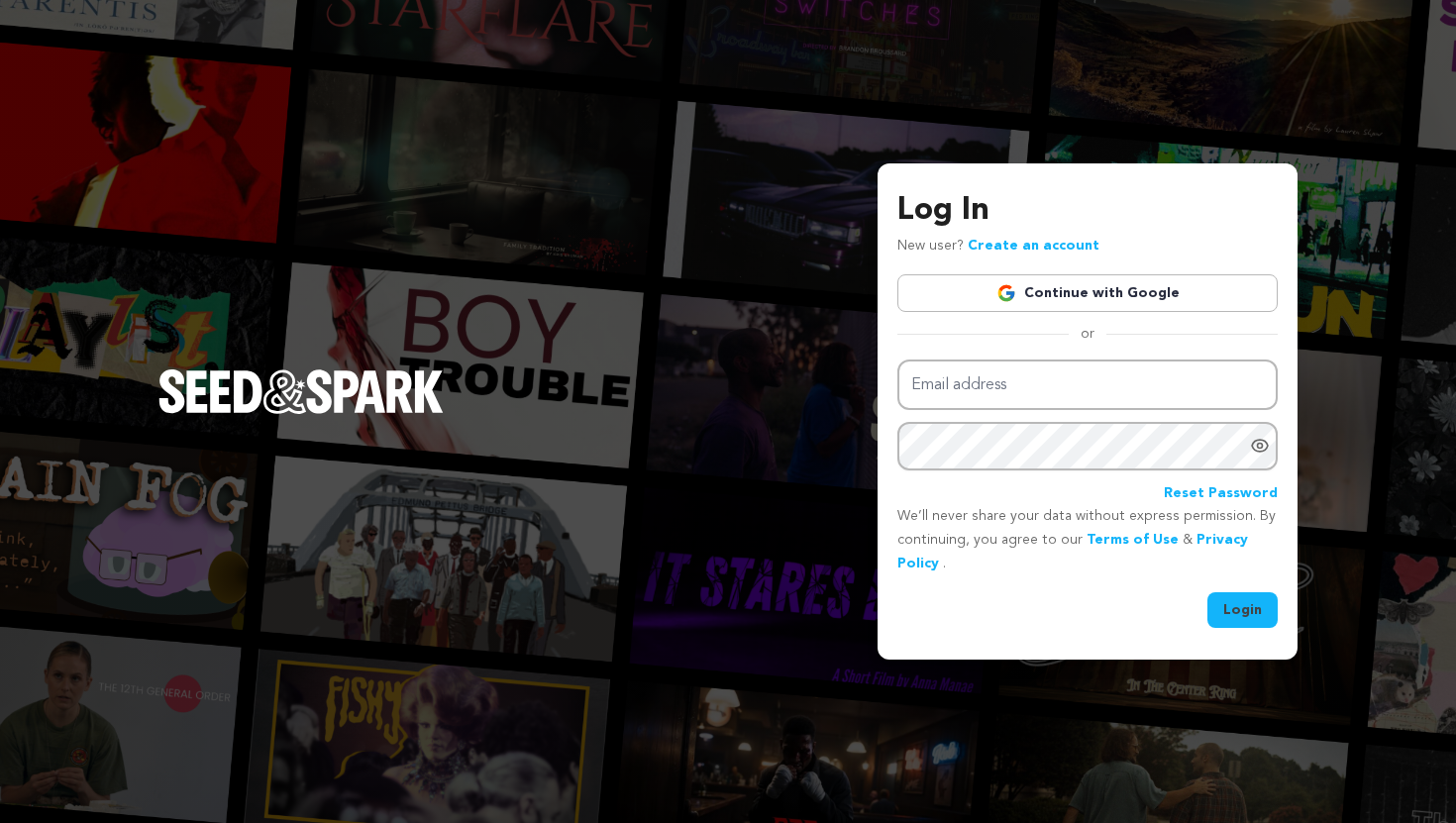 scroll, scrollTop: 0, scrollLeft: 0, axis: both 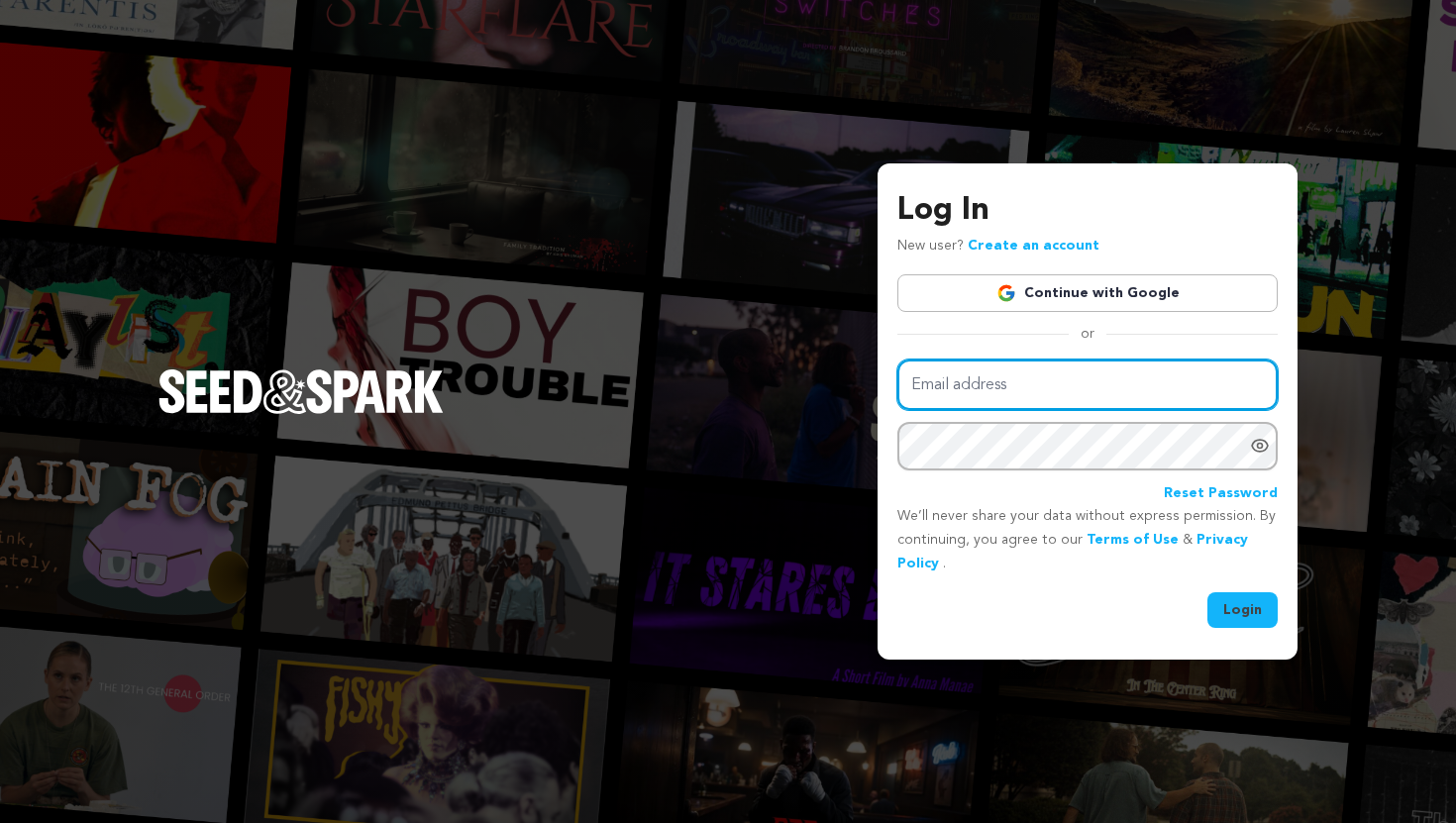 type on "annamanaefilm@gmail.com" 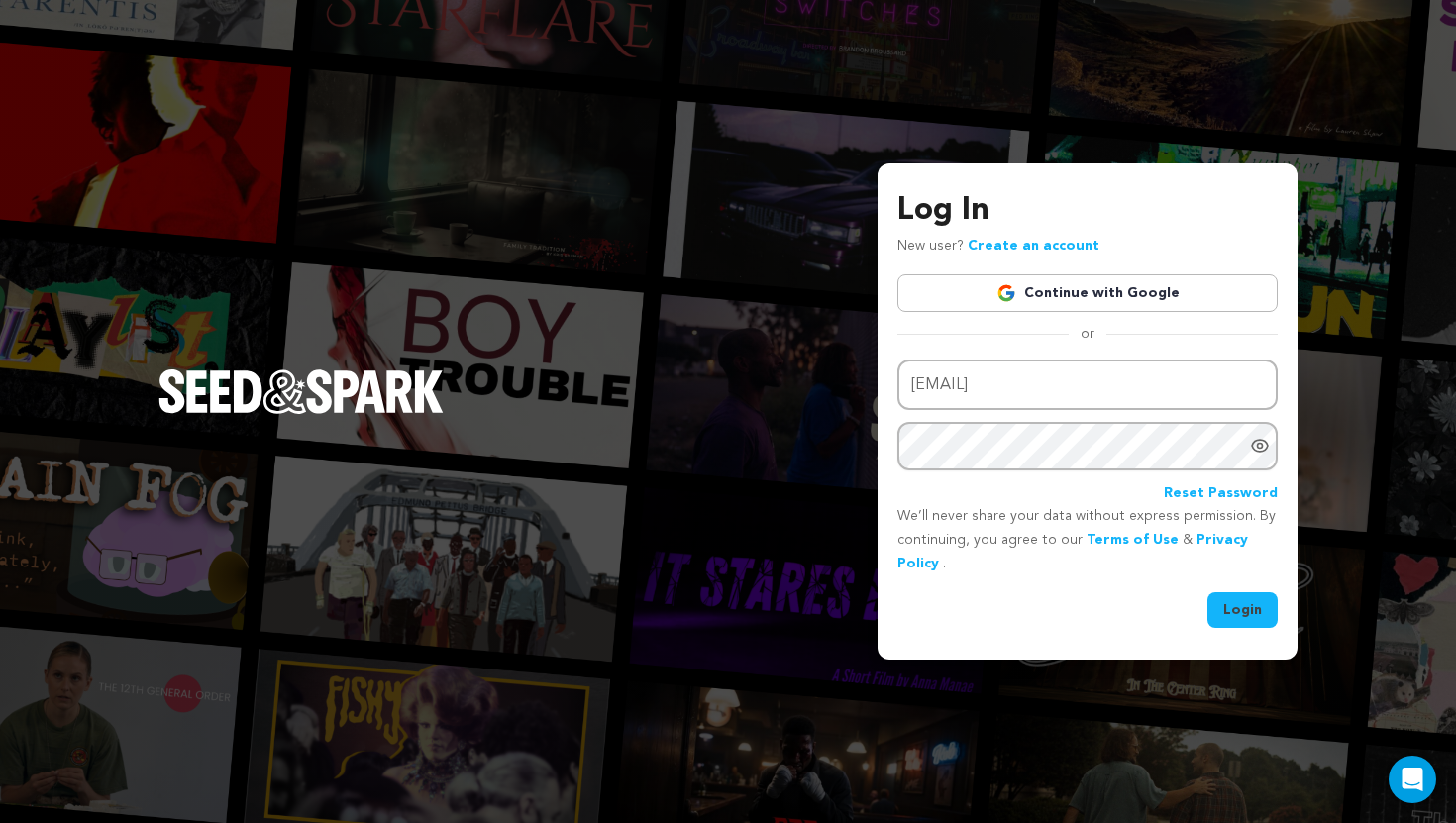 click on "Login" at bounding box center (1242, 610) 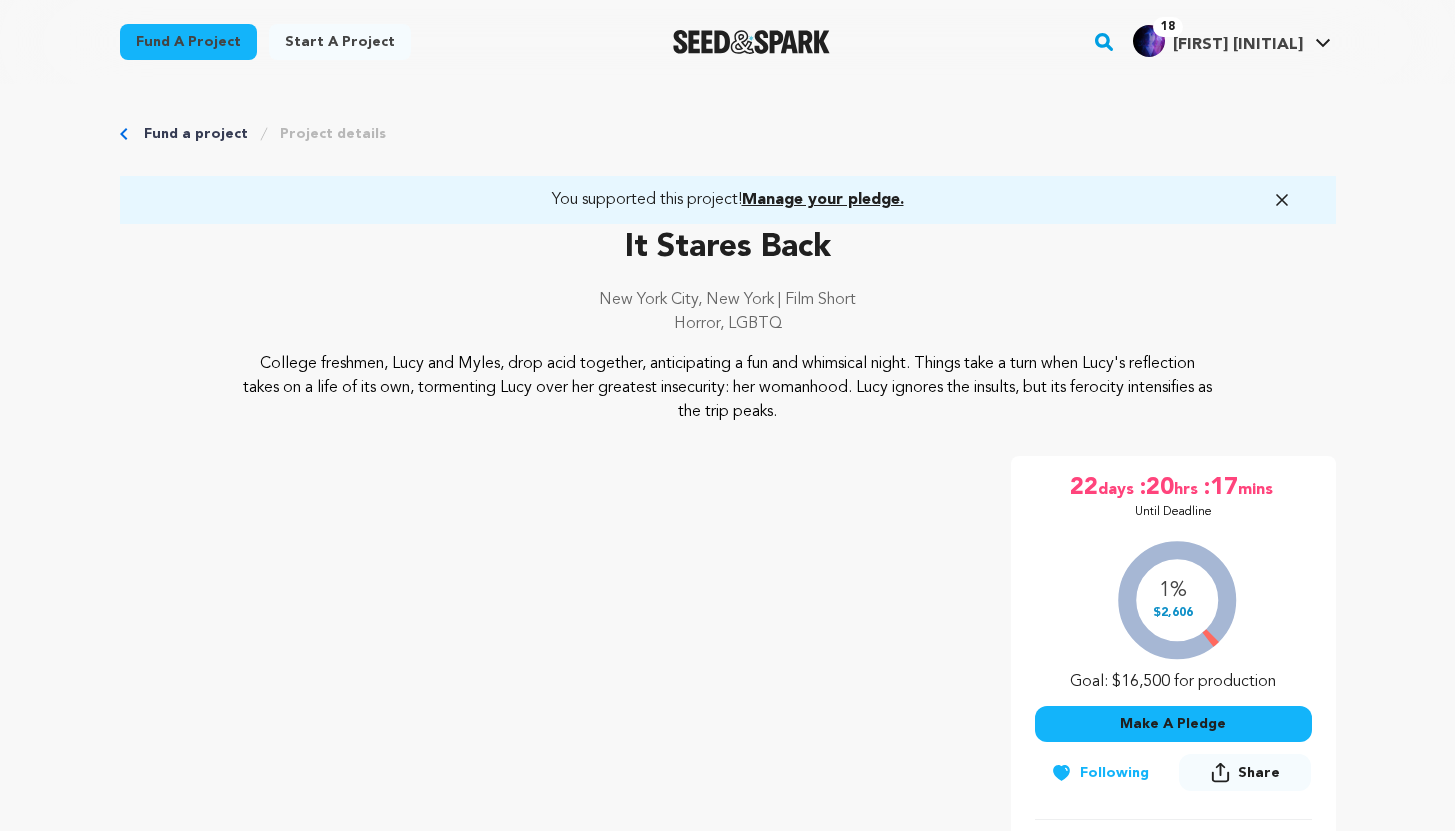 scroll, scrollTop: 0, scrollLeft: 0, axis: both 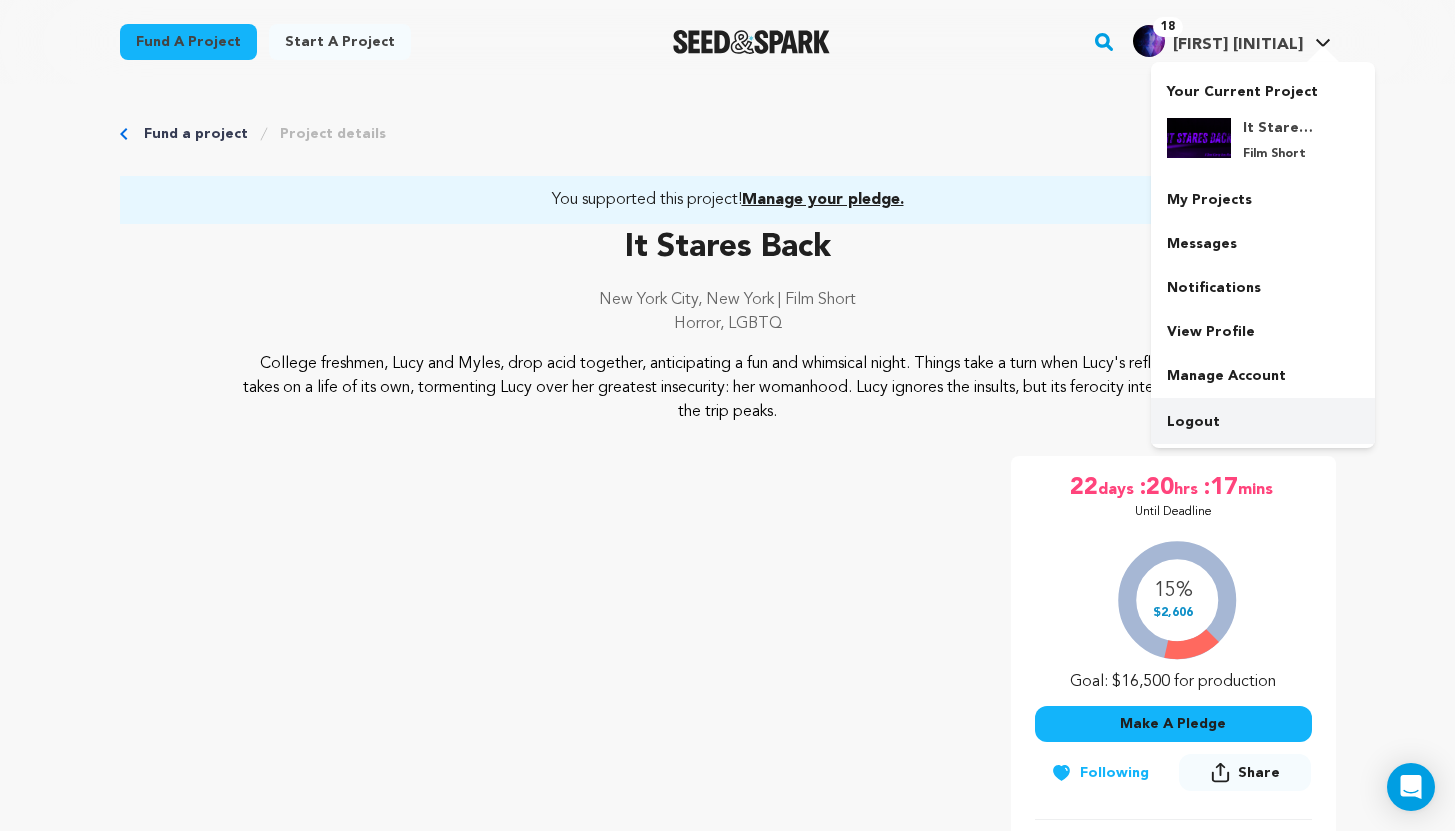 click on "Logout" at bounding box center [1263, 422] 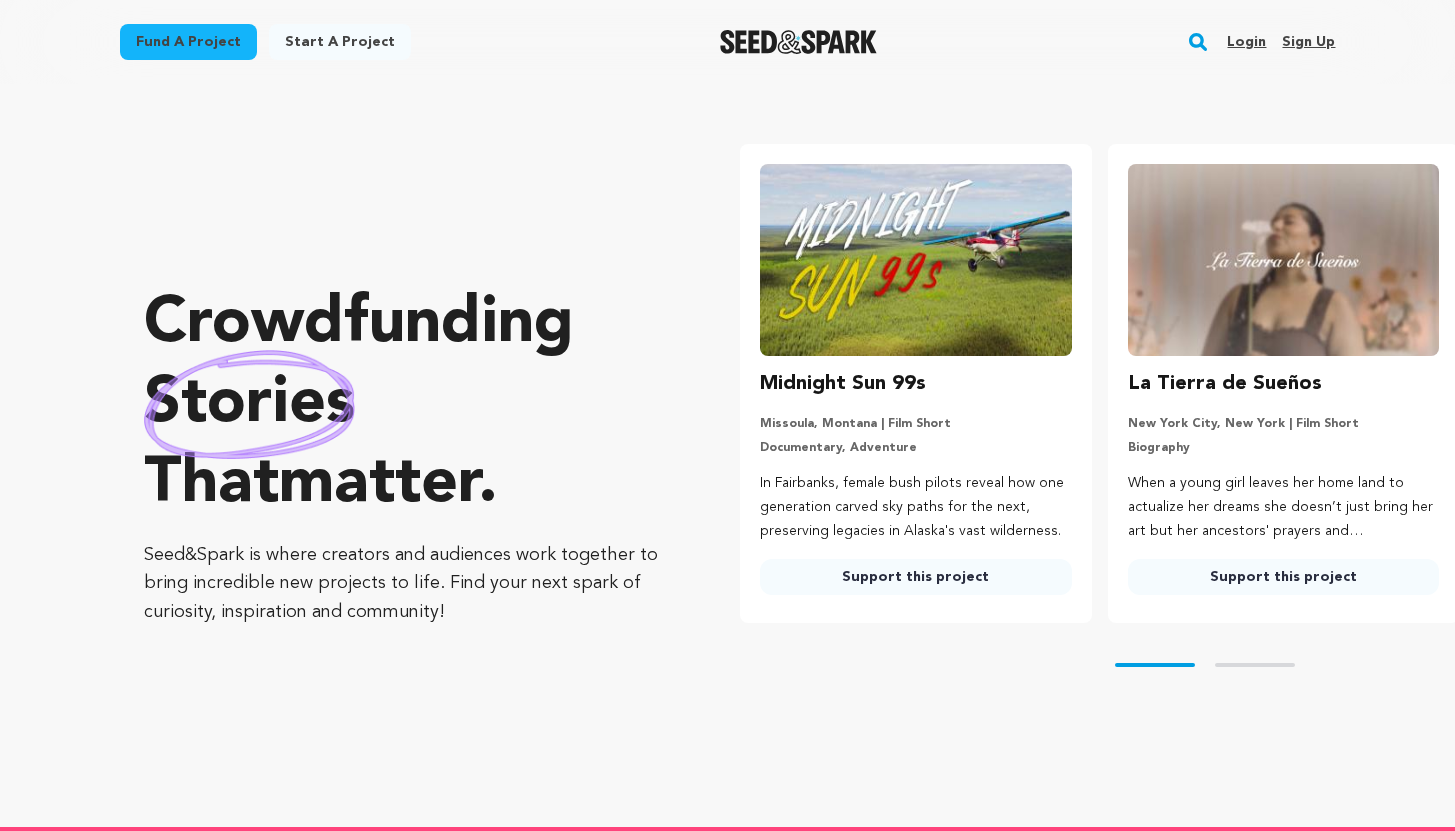 scroll, scrollTop: 0, scrollLeft: 0, axis: both 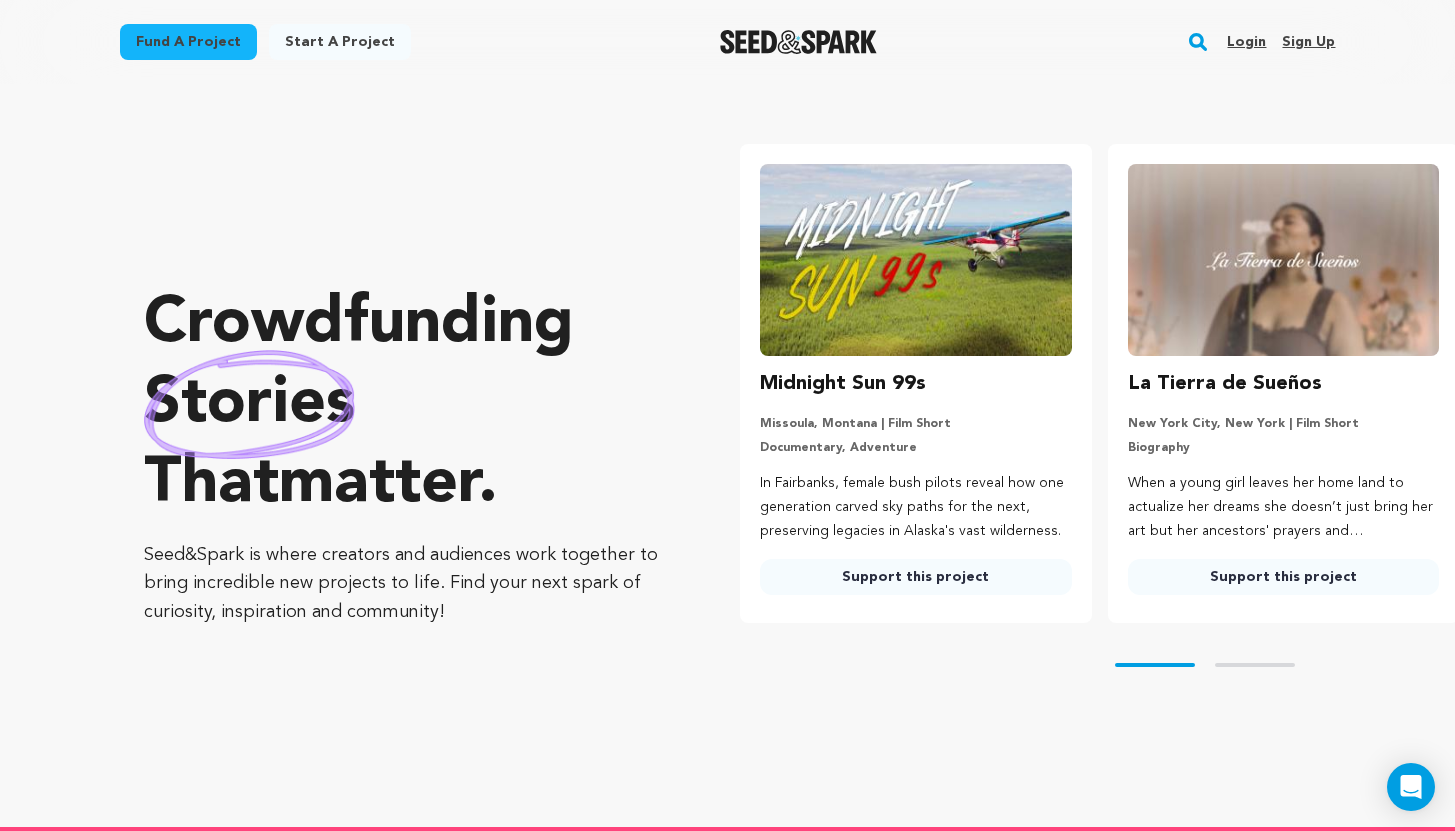 click on "Login" at bounding box center [1246, 42] 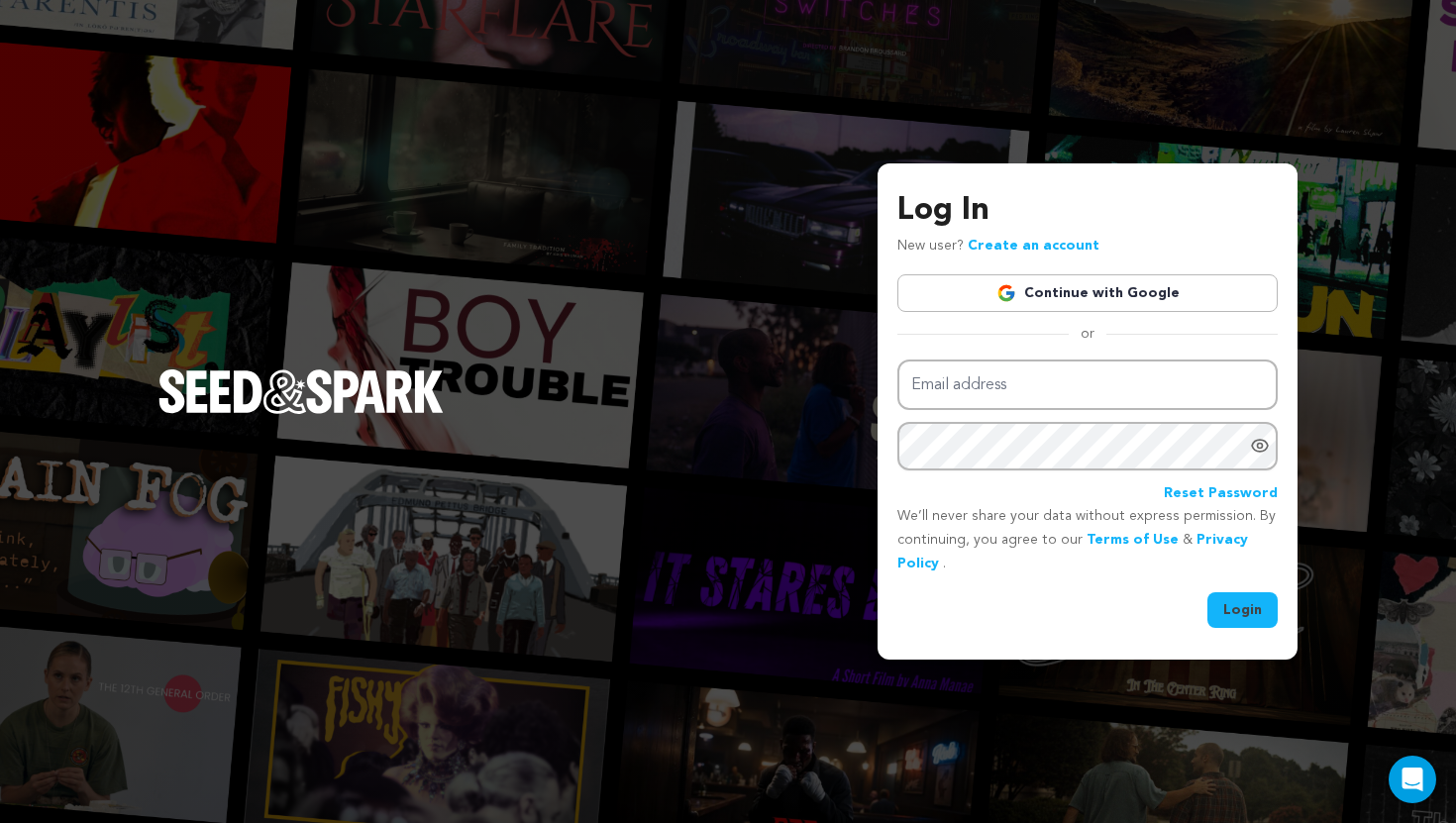 scroll, scrollTop: 0, scrollLeft: 0, axis: both 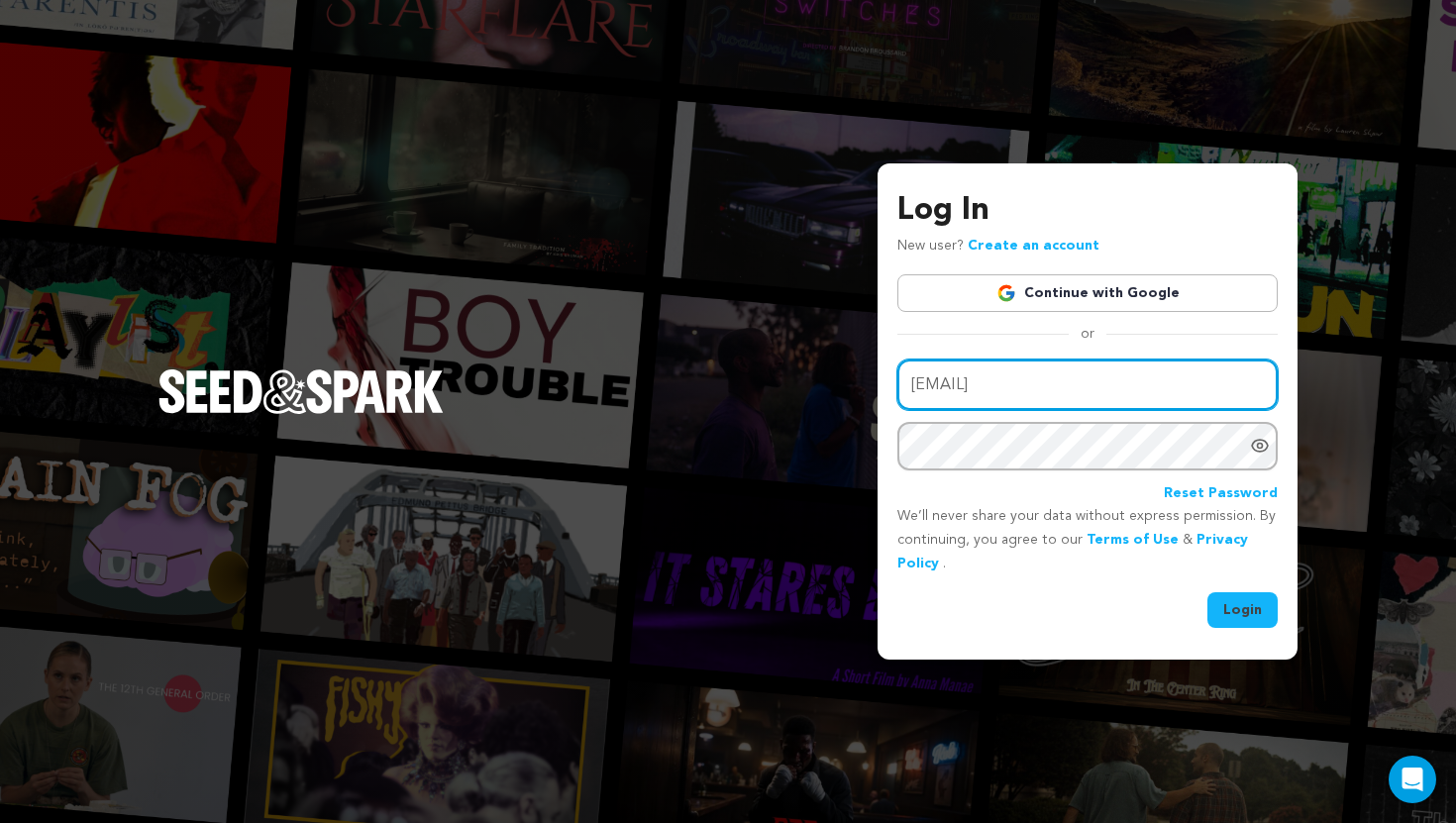 click on "annamanaefilm@gmail.com" at bounding box center [1088, 384] 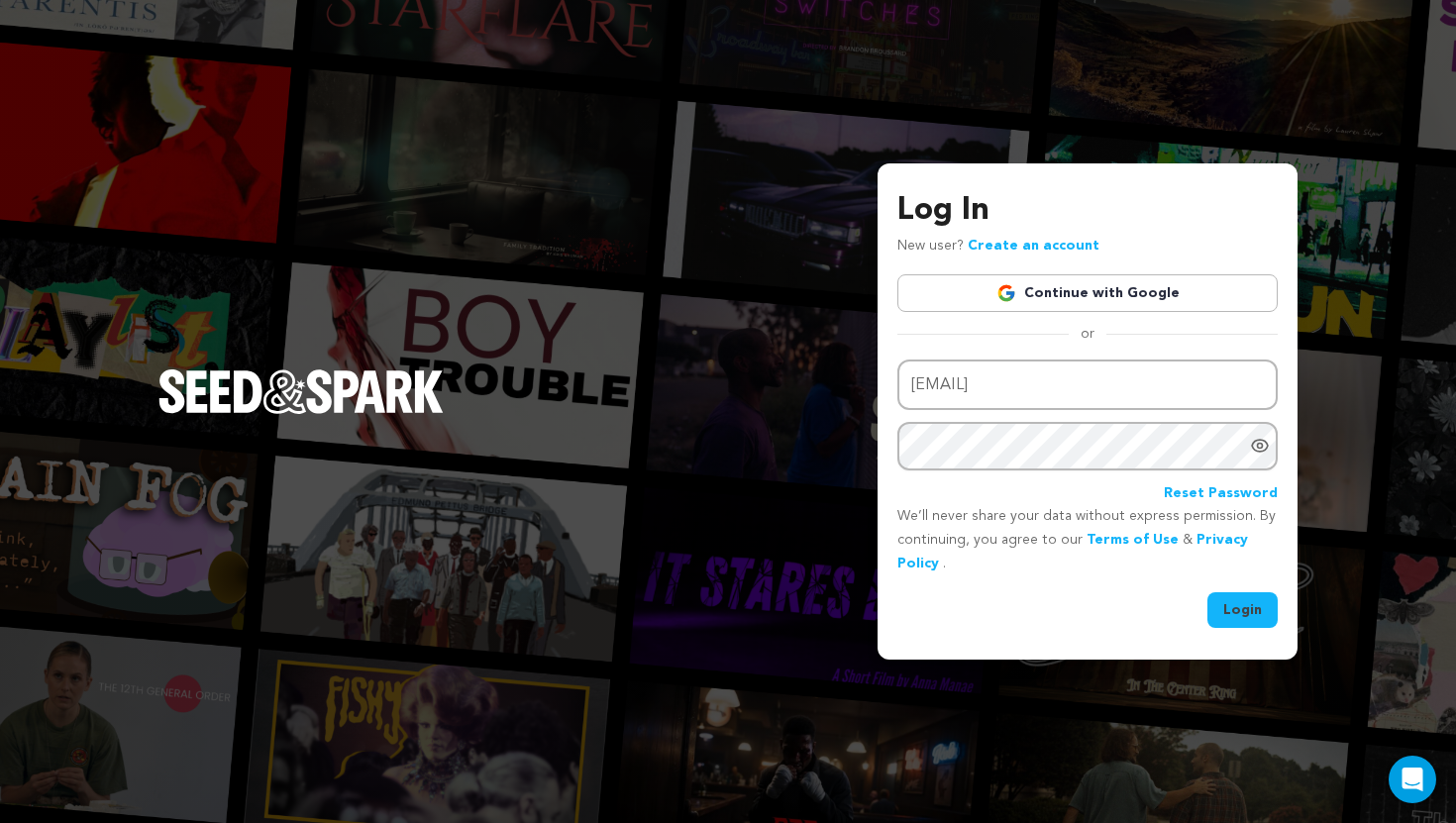 click on "Login" at bounding box center [1242, 610] 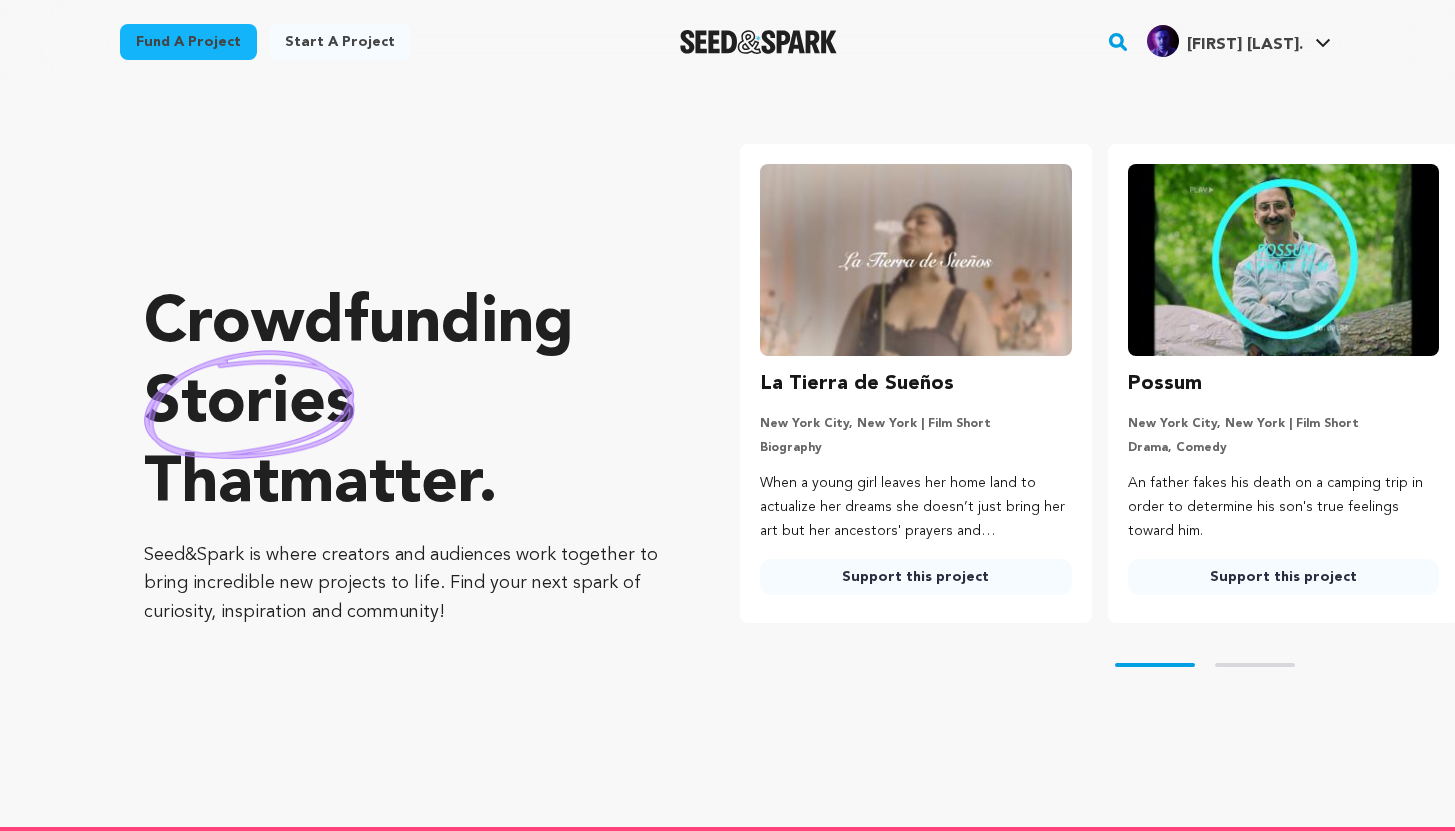 scroll, scrollTop: 0, scrollLeft: 0, axis: both 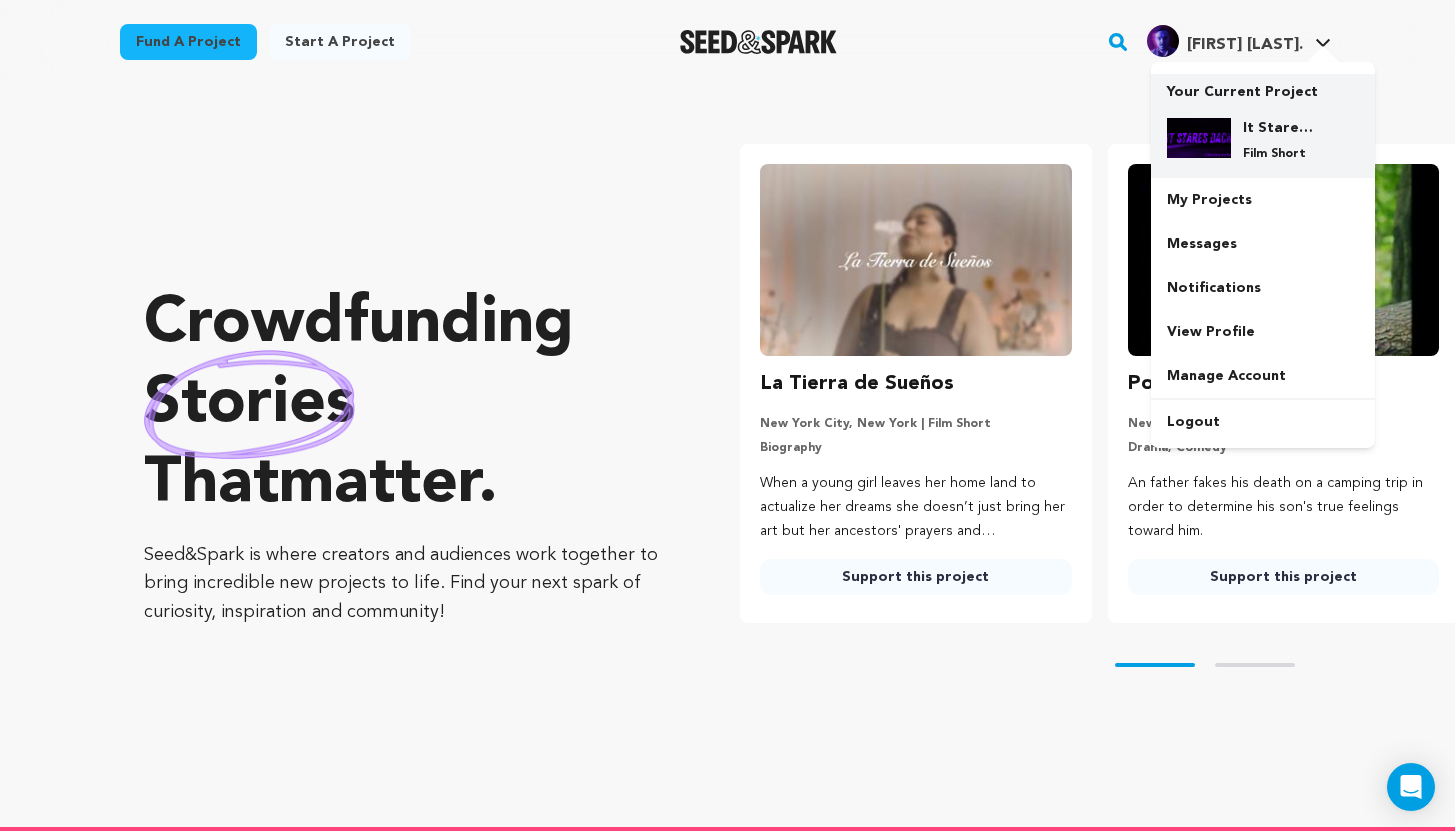 click on "Film Short" at bounding box center (1279, 154) 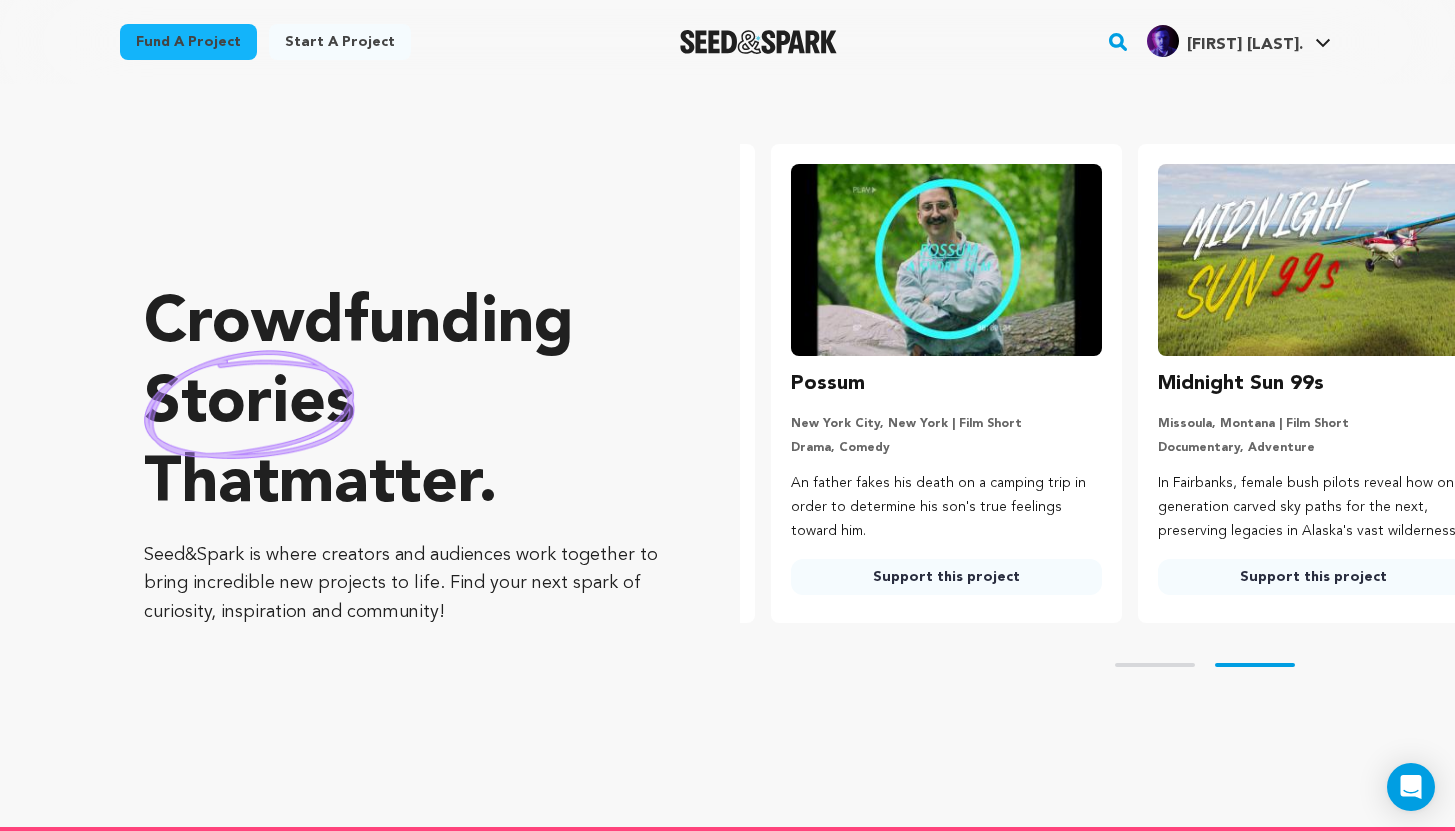 scroll, scrollTop: 0, scrollLeft: 383, axis: horizontal 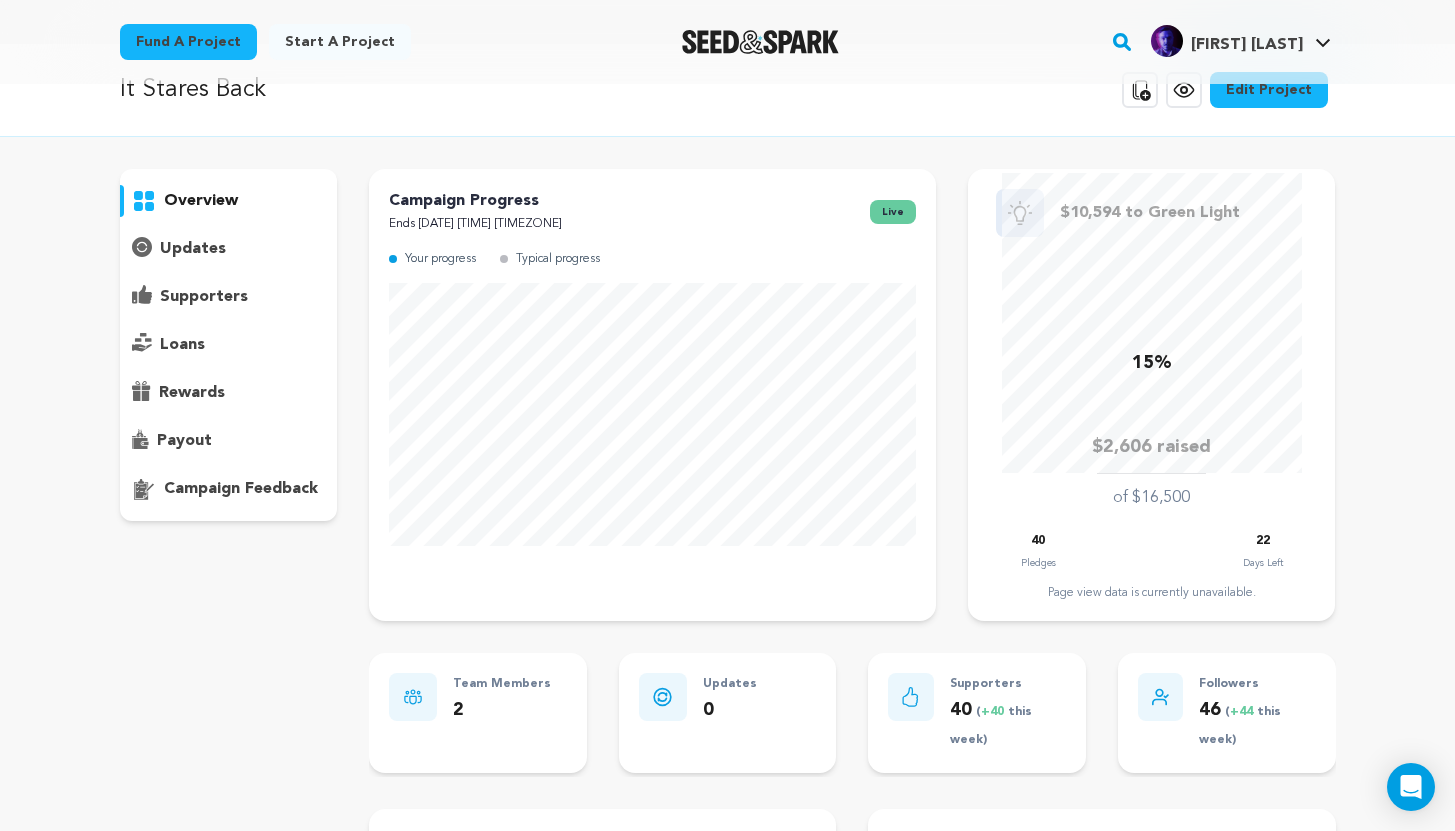 click on "supporters" at bounding box center (229, 297) 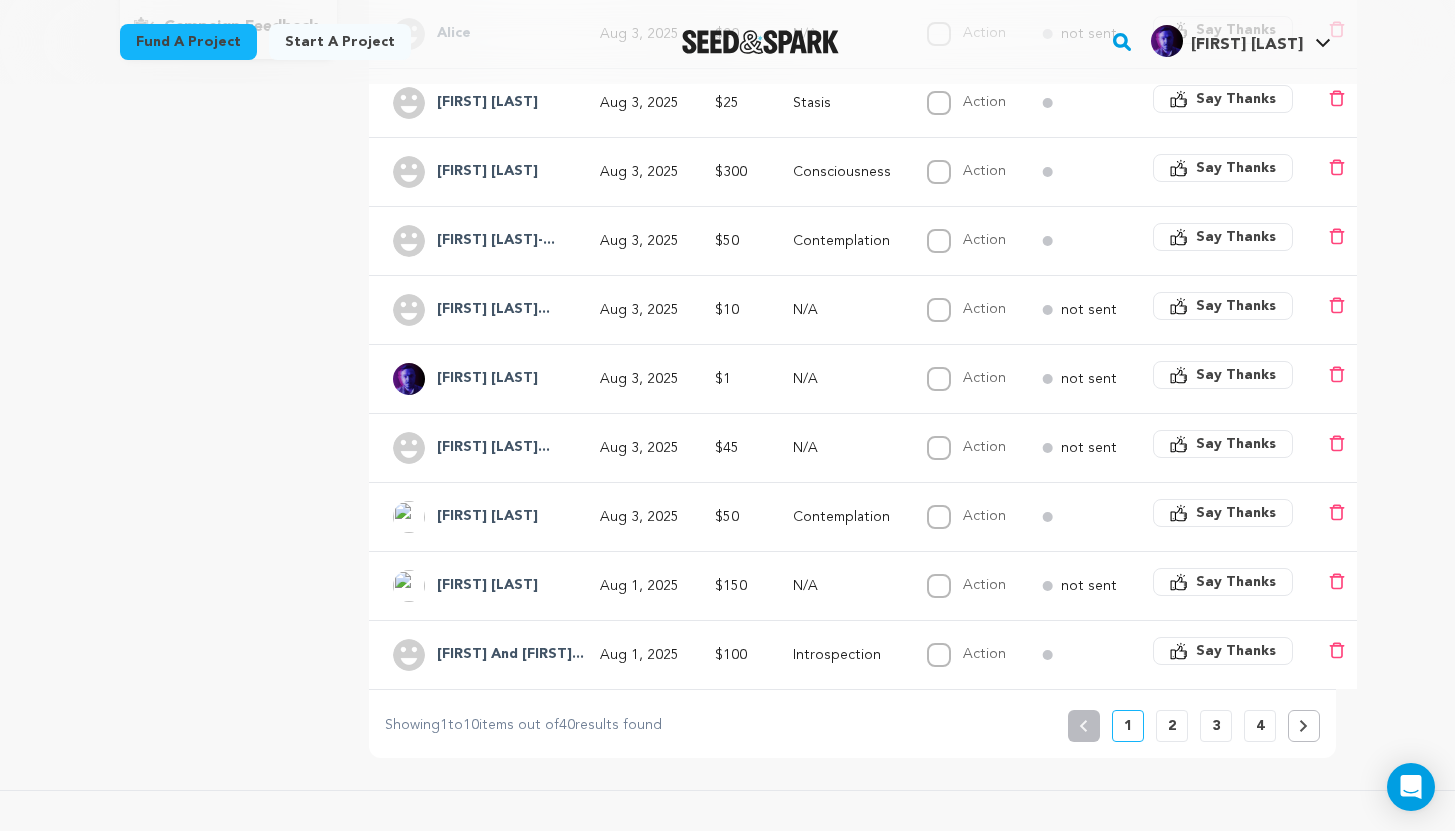 scroll, scrollTop: 506, scrollLeft: 0, axis: vertical 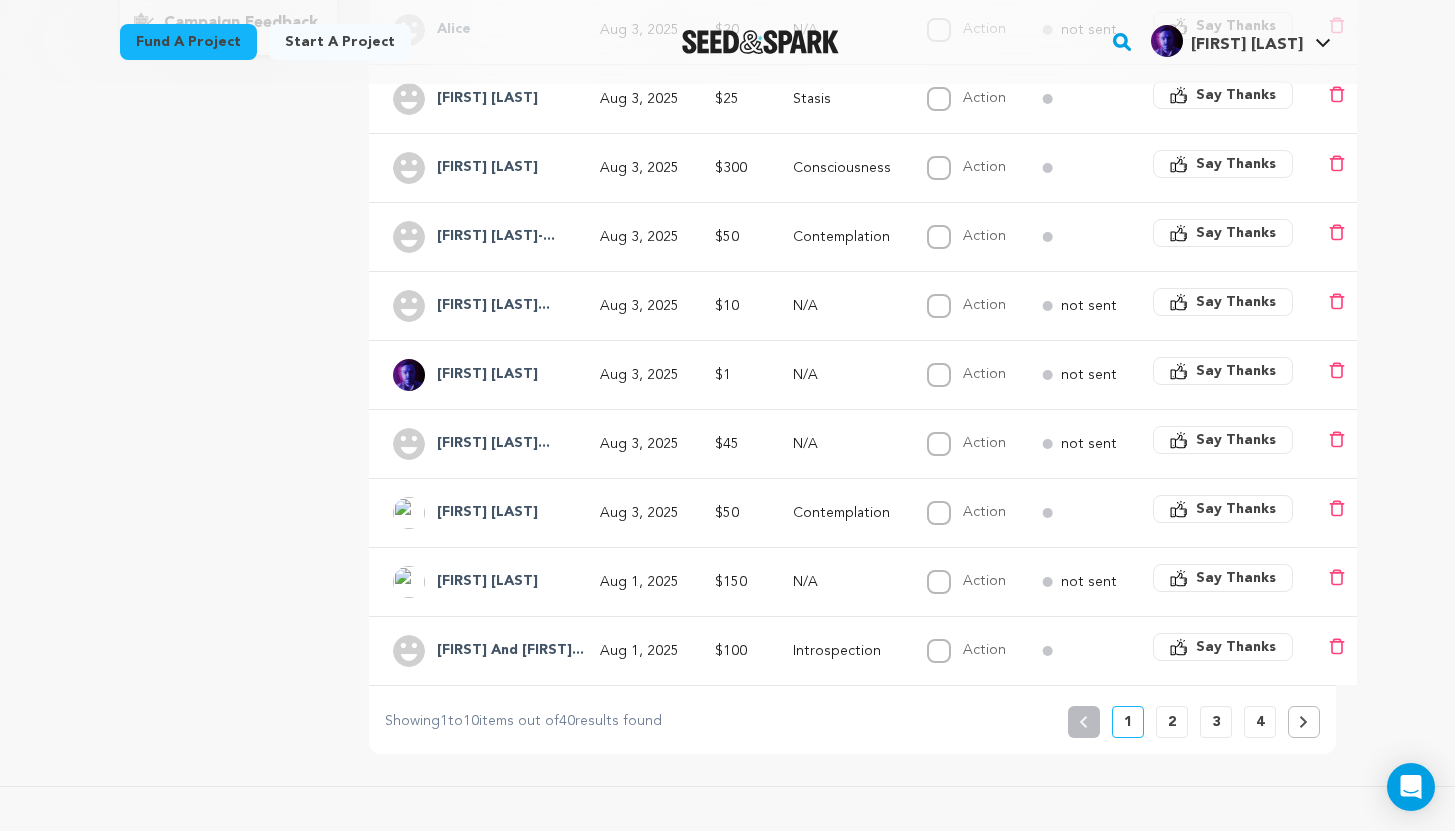 click on "2" at bounding box center (1172, 722) 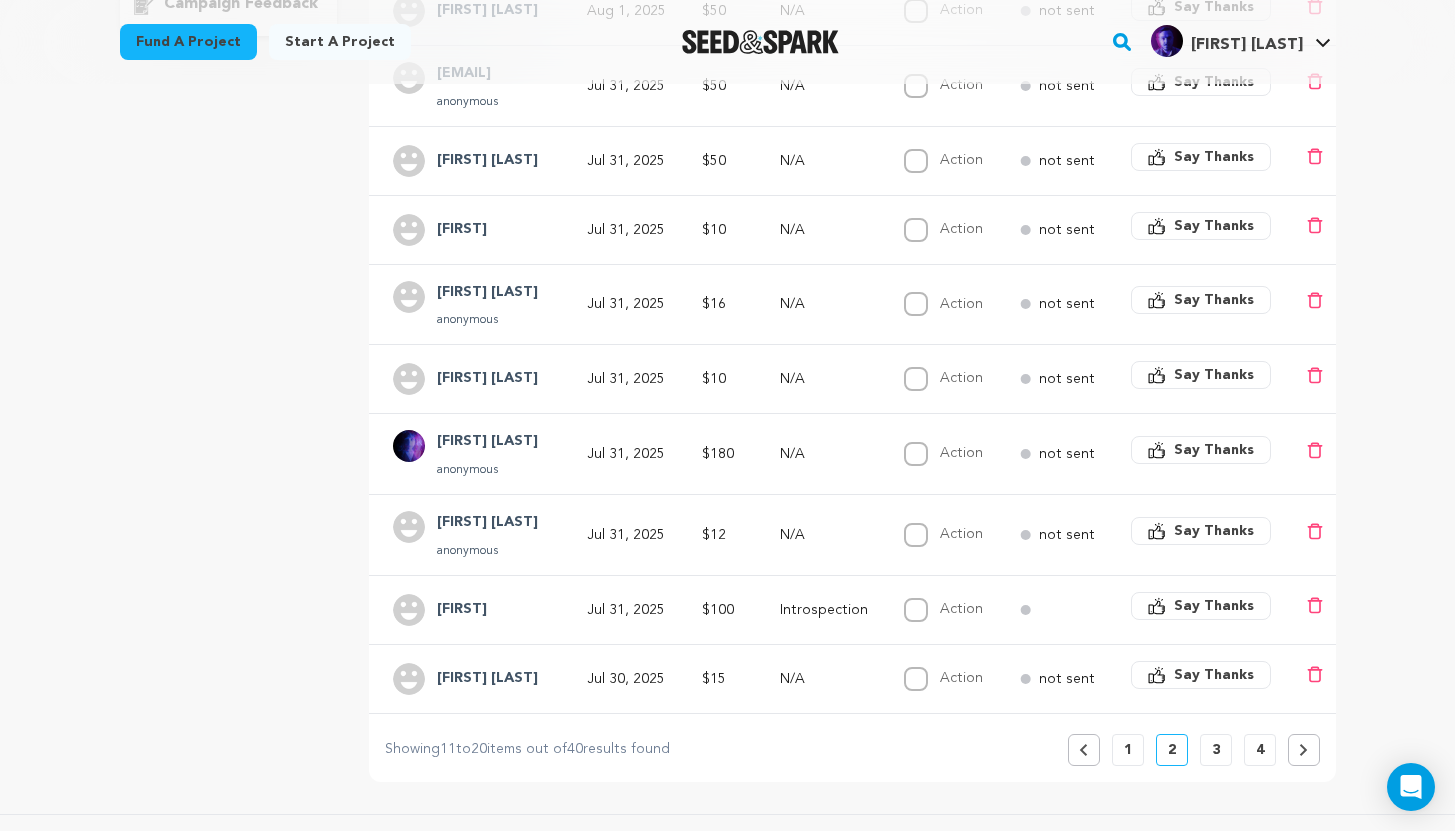 scroll, scrollTop: 579, scrollLeft: 0, axis: vertical 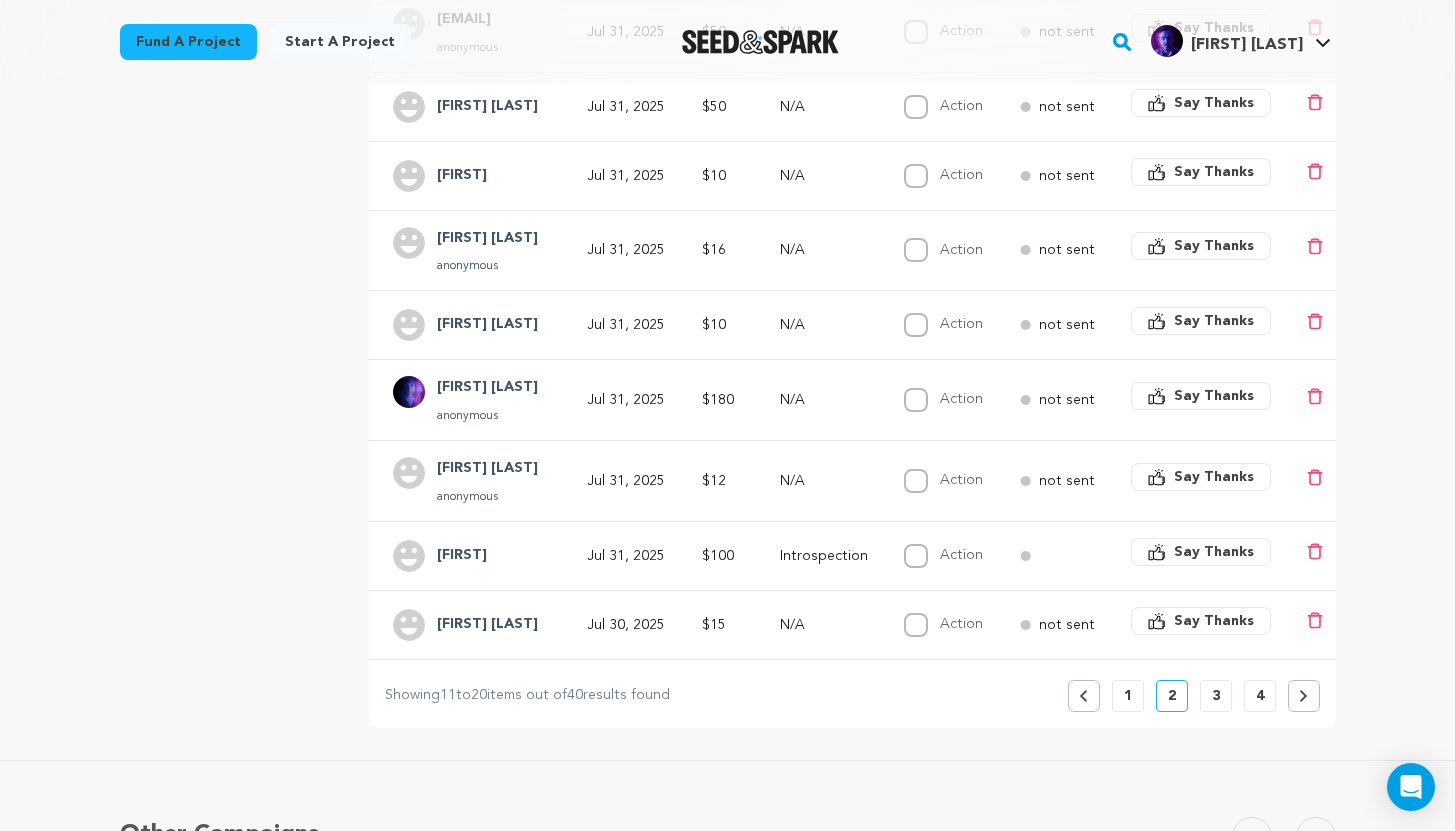 click on "1" at bounding box center [1128, 696] 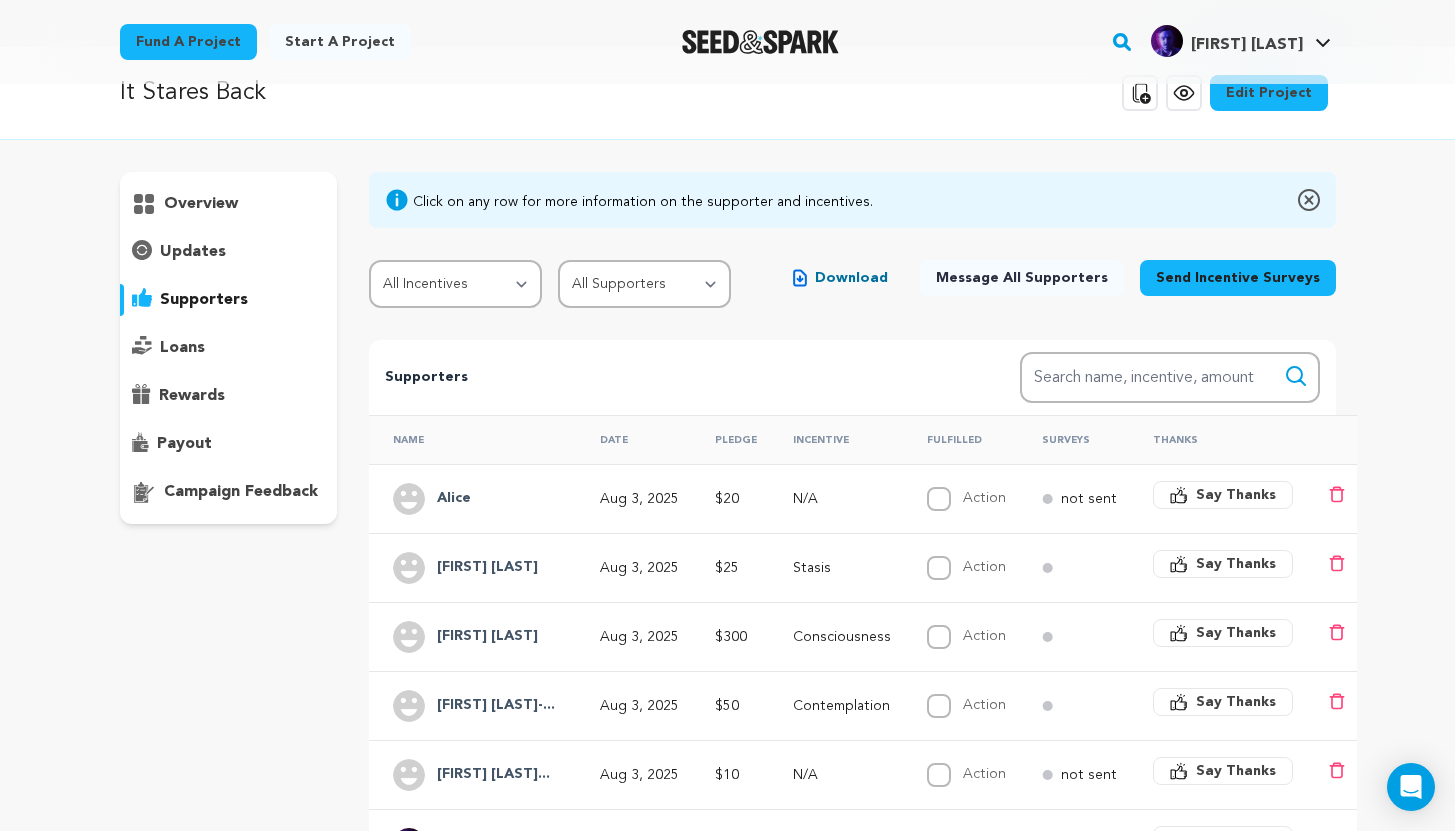 scroll, scrollTop: 0, scrollLeft: 0, axis: both 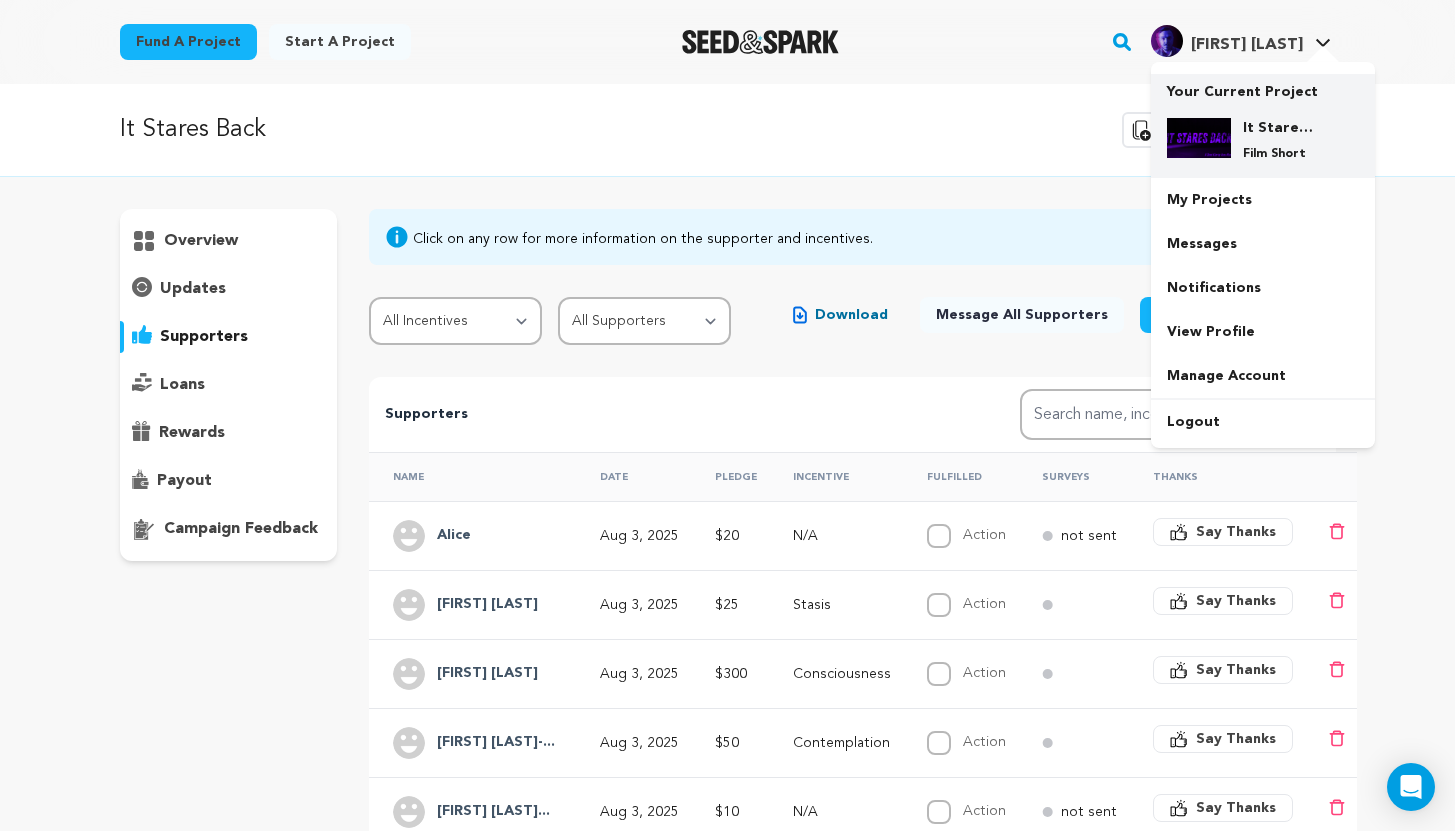 click on "It Stares Back
Film Short" at bounding box center (1279, 140) 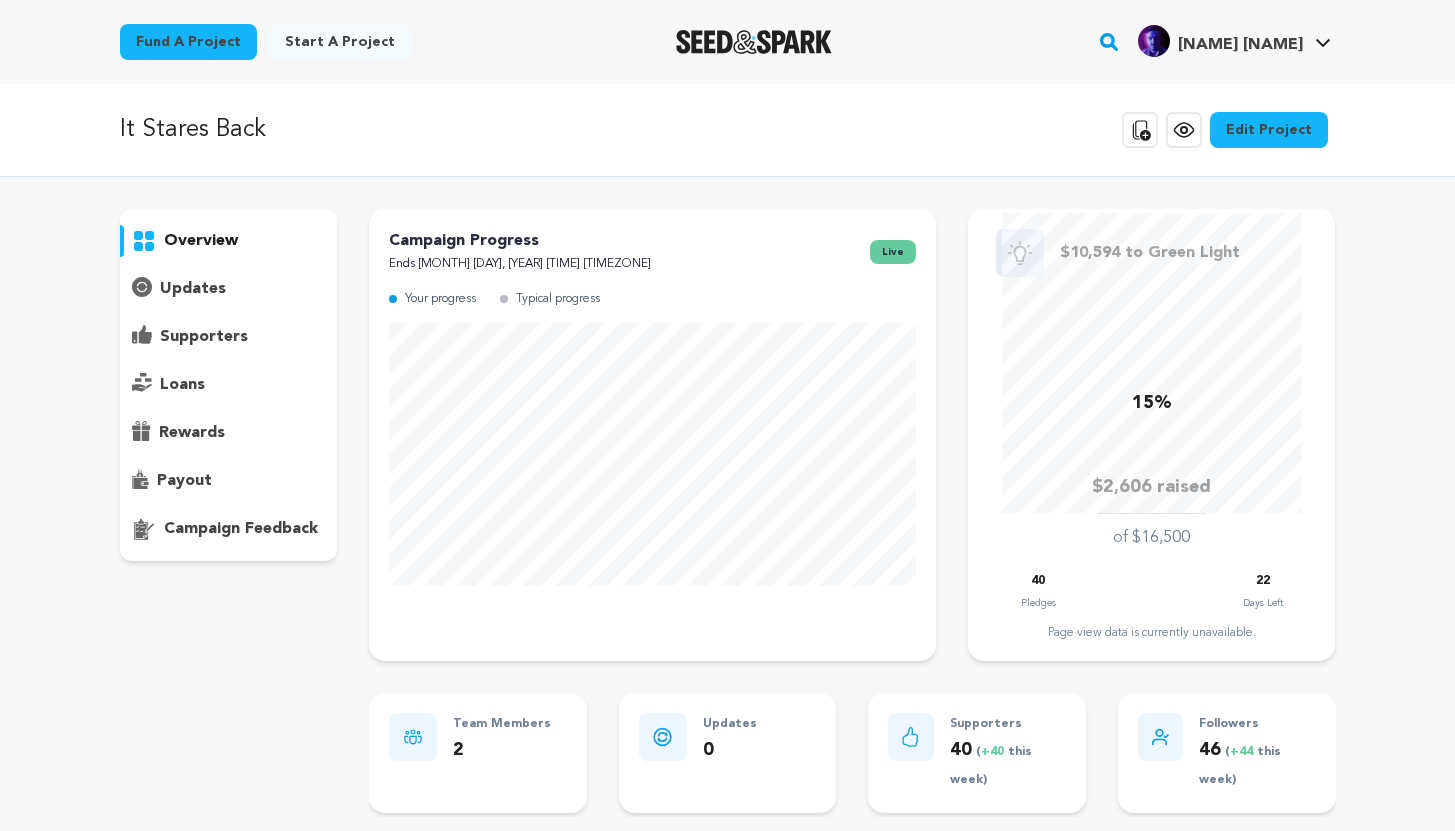 scroll, scrollTop: 0, scrollLeft: 0, axis: both 